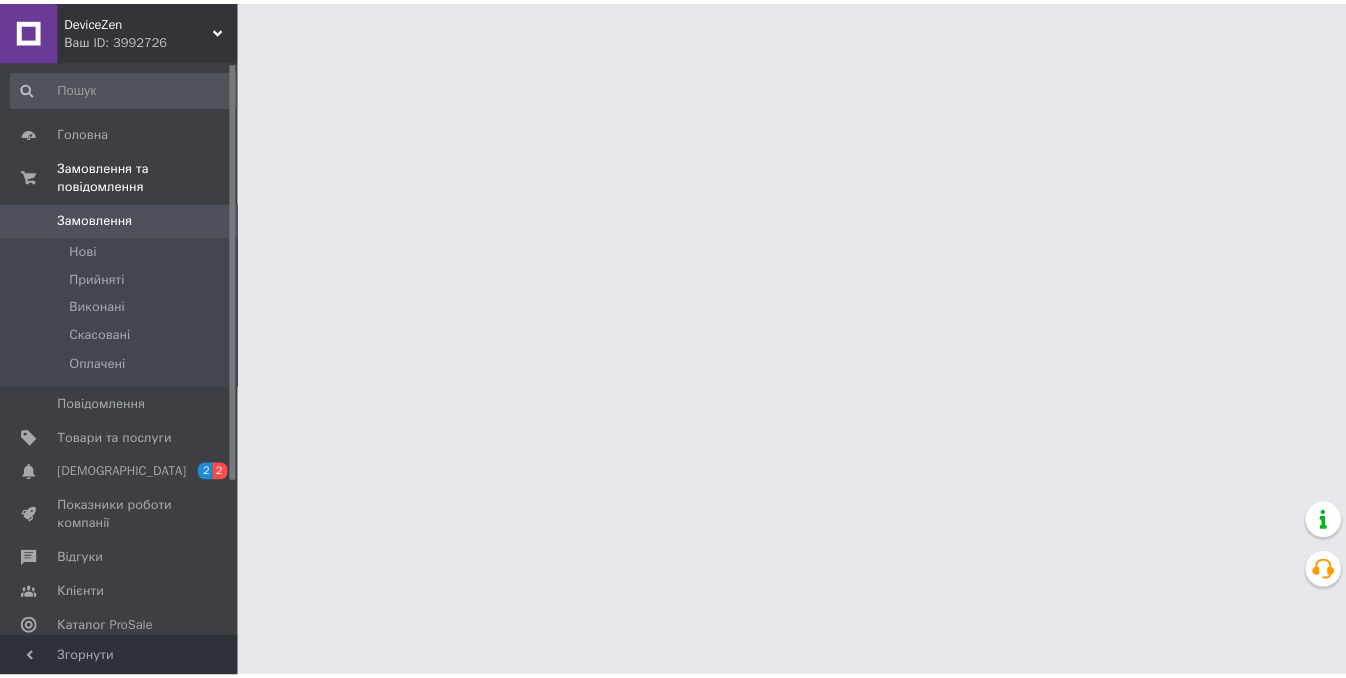 scroll, scrollTop: 0, scrollLeft: 0, axis: both 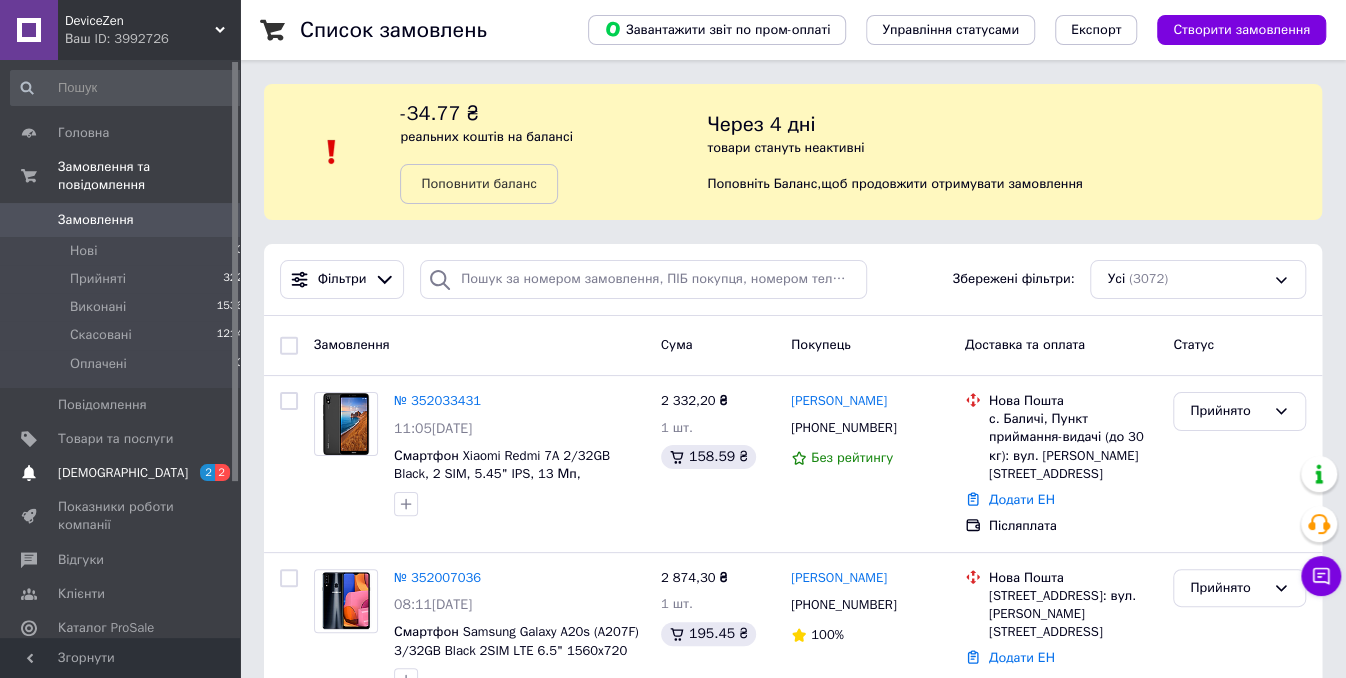 click on "[DEMOGRAPHIC_DATA]" at bounding box center (123, 473) 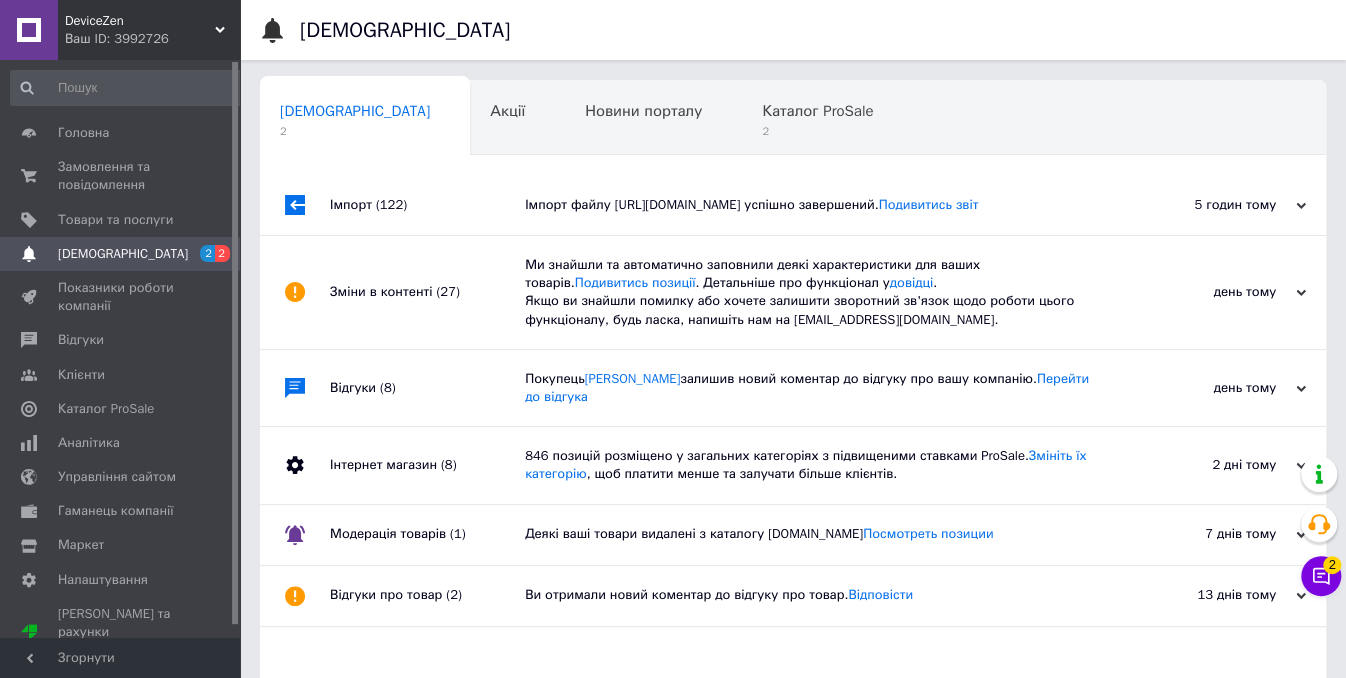 click on "Імпорт файлу [URL][DOMAIN_NAME] успішно завершений.  Подивитись звіт" at bounding box center [815, 205] 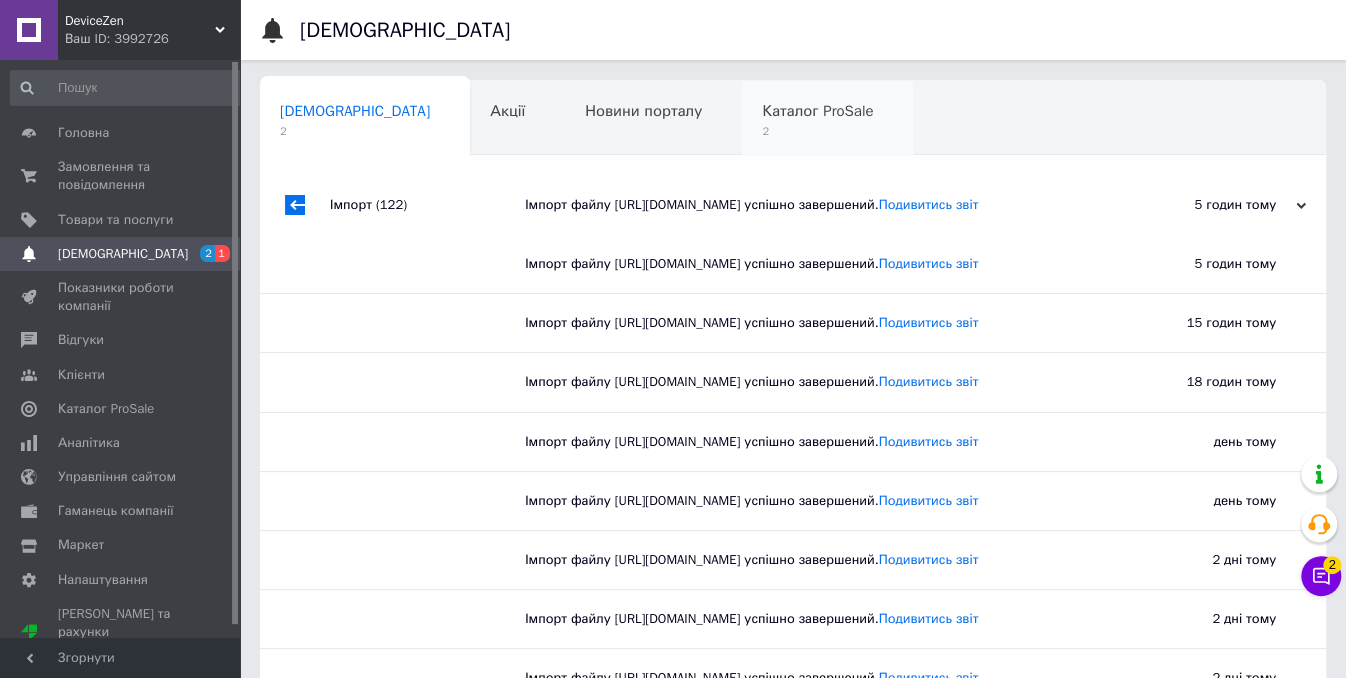 click on "Каталог ProSale" at bounding box center (817, 111) 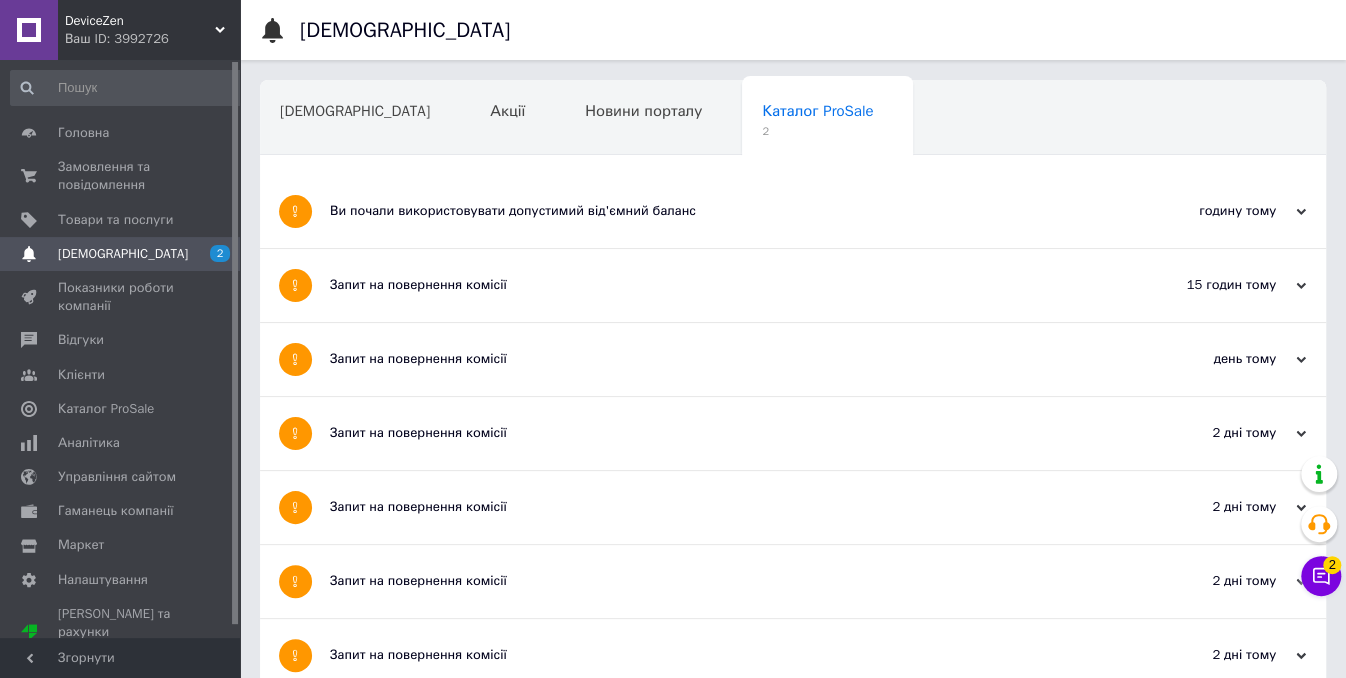 click on "Запит на повернення комісії" at bounding box center [718, 285] 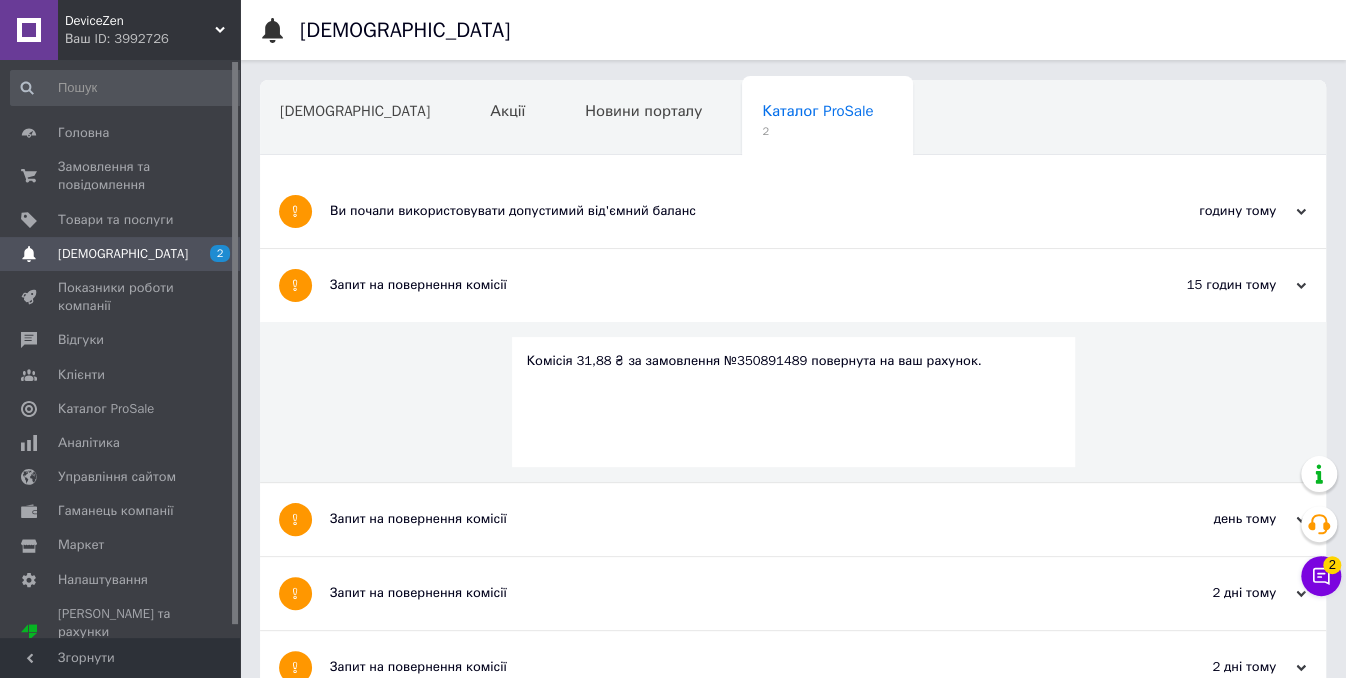 click on "Ви почали використовувати допустимий від'ємний баланс" at bounding box center (718, 211) 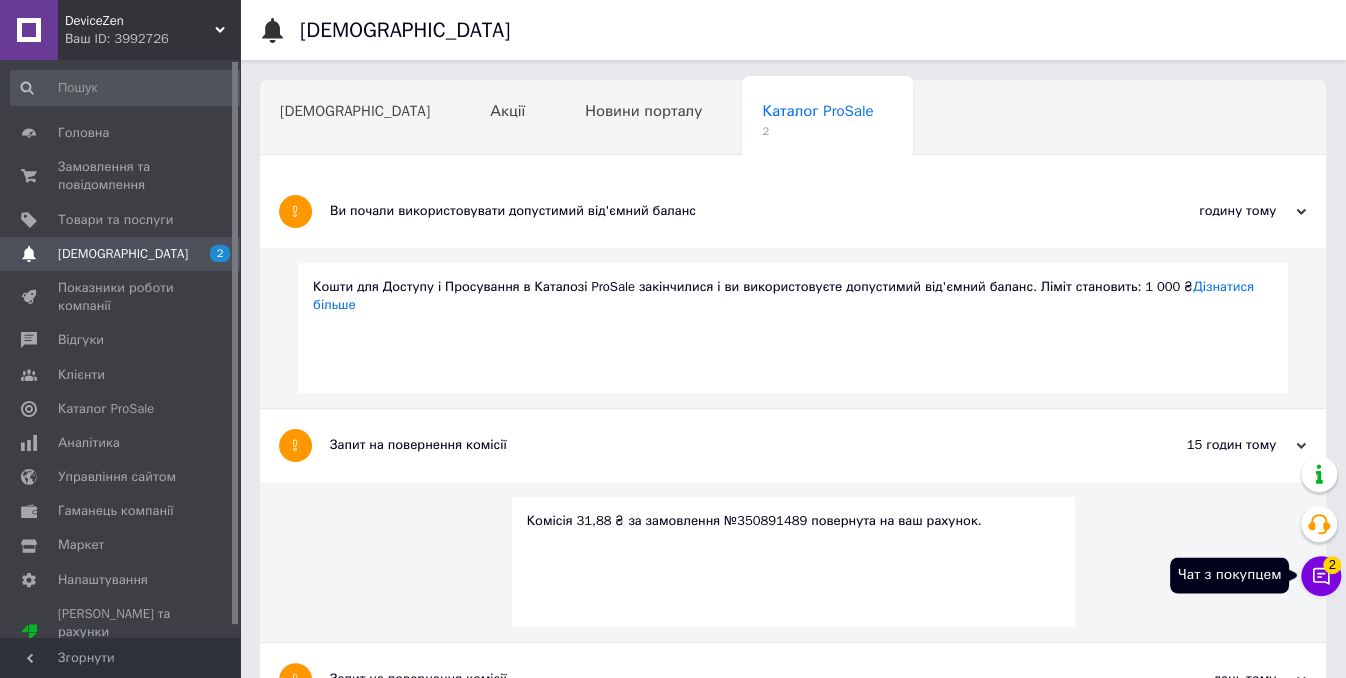 click 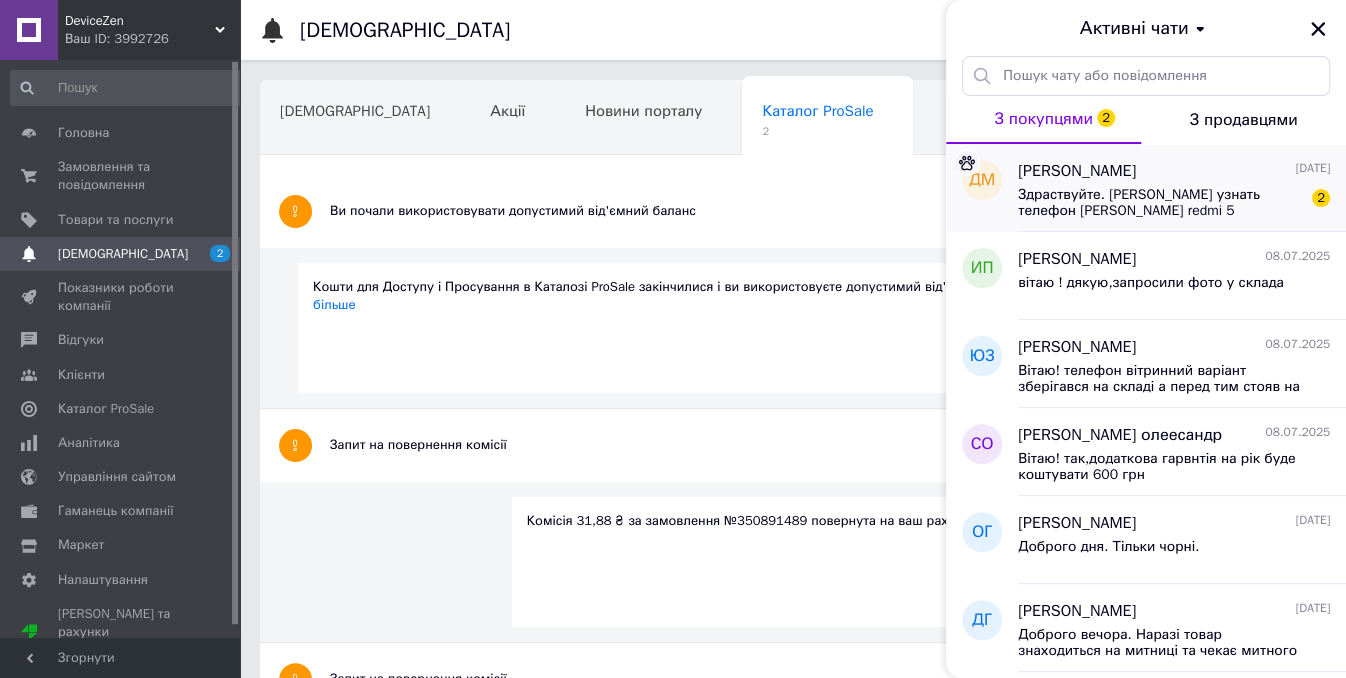 click on "[PERSON_NAME]" at bounding box center [1077, 171] 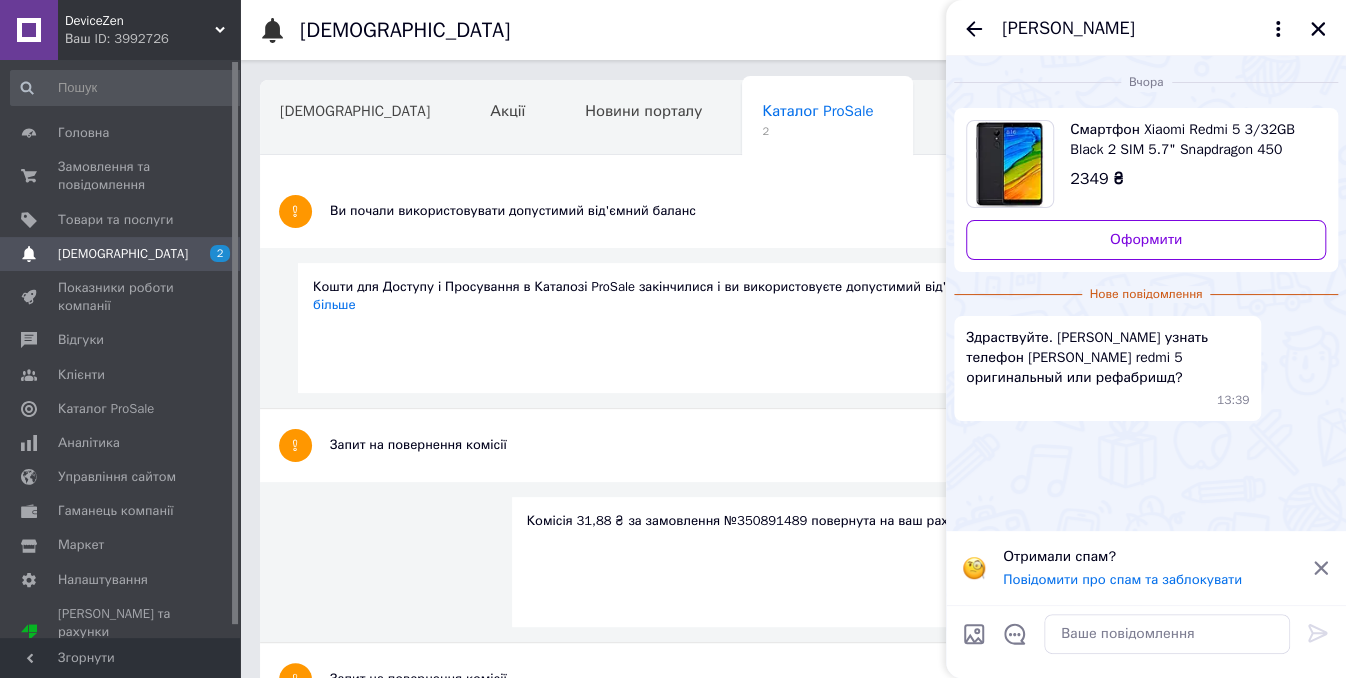 click on "Здраствуйте. [PERSON_NAME] узнать телефон [PERSON_NAME] redmi 5 оригинальный или рефабришд?" at bounding box center [1107, 358] 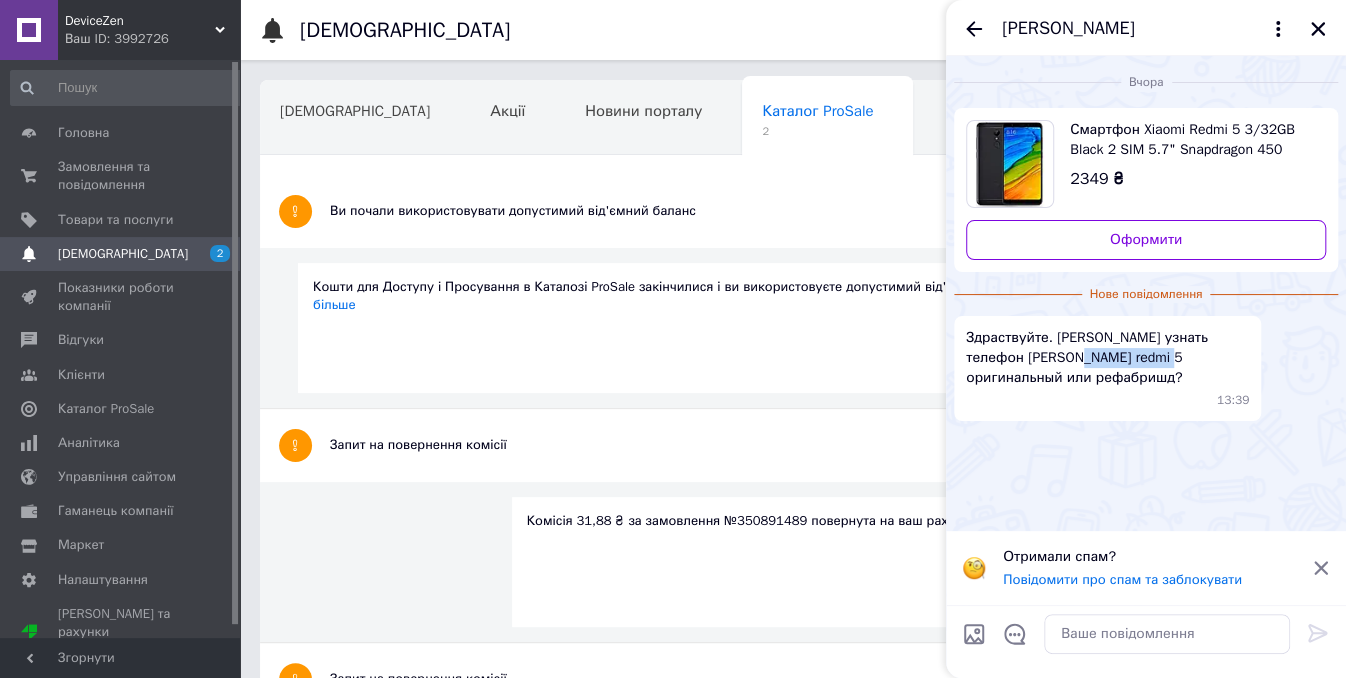click on "Здраствуйте. [PERSON_NAME] узнать телефон [PERSON_NAME] redmi 5 оригинальный или рефабришд?" at bounding box center (1107, 358) 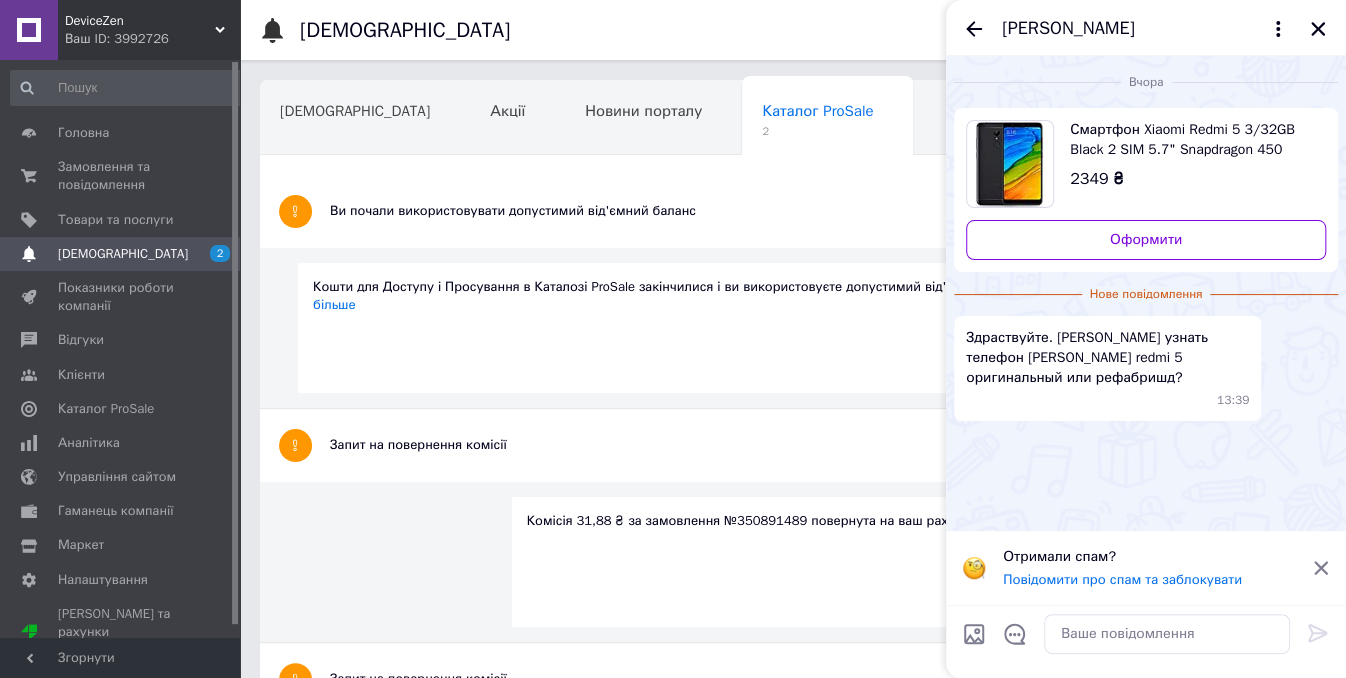 click on "Здраствуйте. [PERSON_NAME] узнать телефон [PERSON_NAME] redmi 5 оригинальный или рефабришд?" at bounding box center (1107, 358) 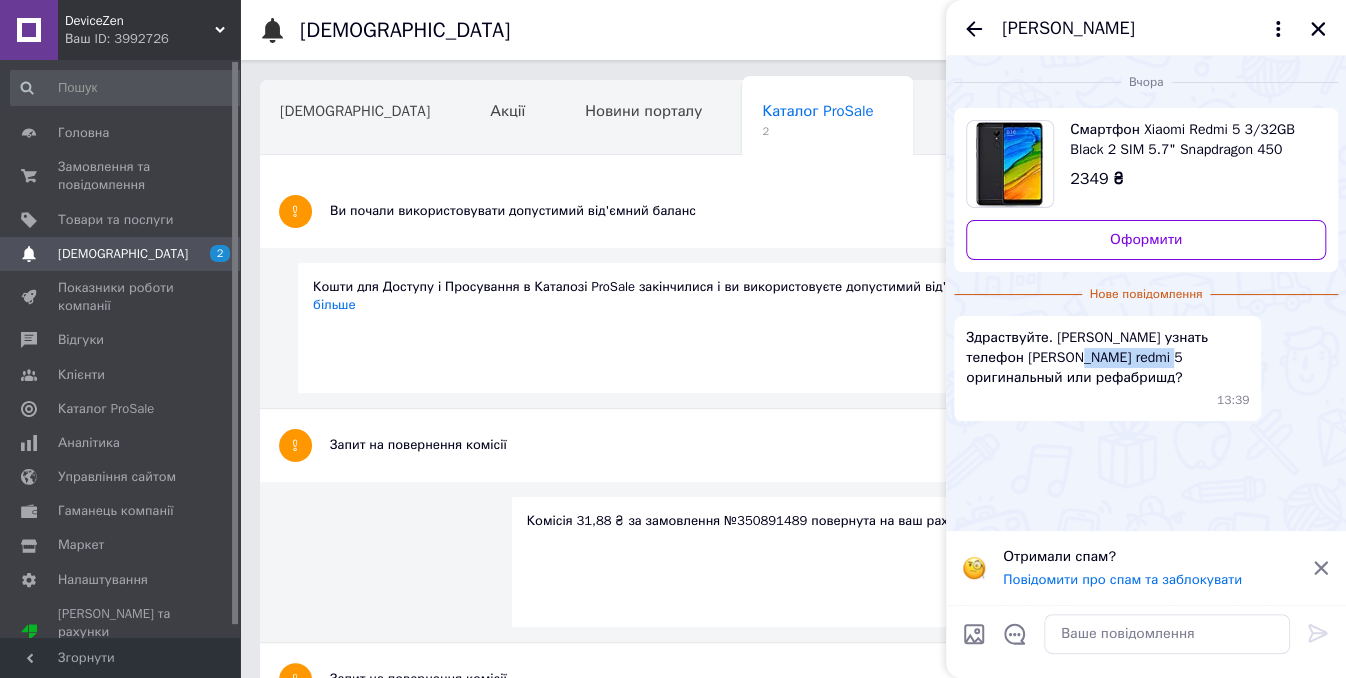 click on "Здраствуйте. [PERSON_NAME] узнать телефон [PERSON_NAME] redmi 5 оригинальный или рефабришд?" at bounding box center (1107, 358) 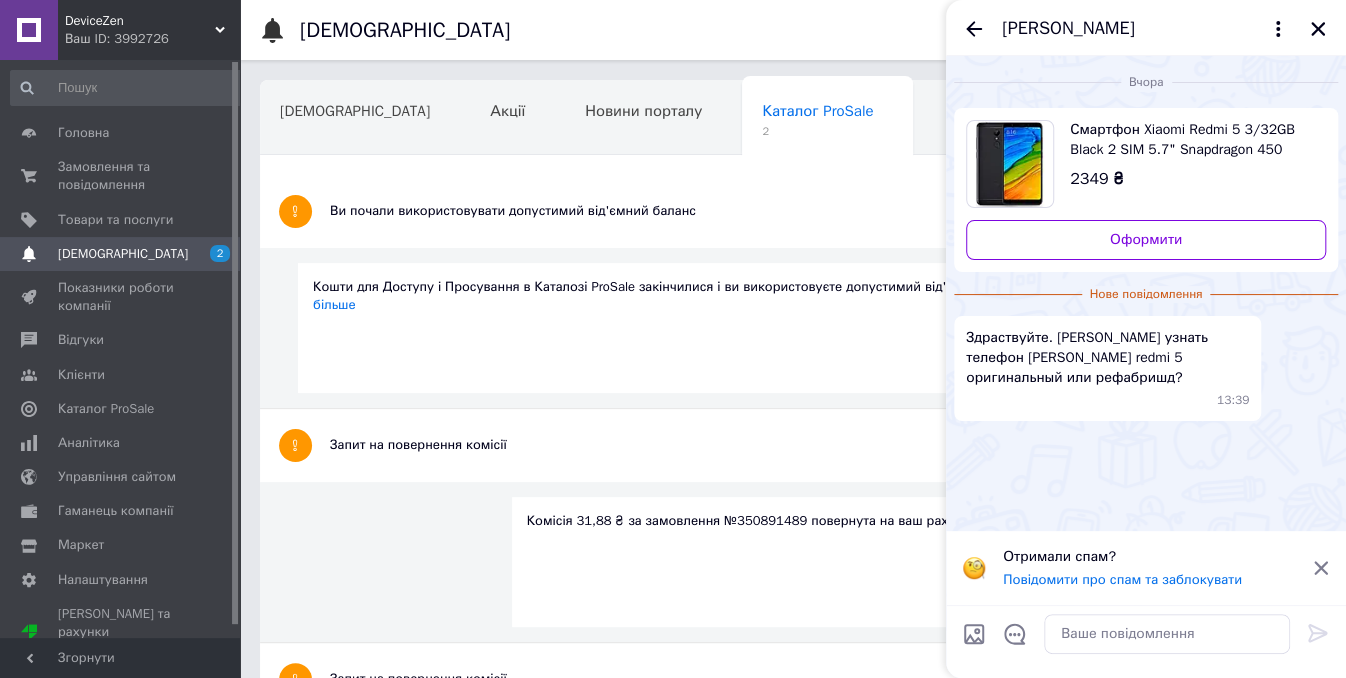 click on "Здраствуйте. [PERSON_NAME] узнать телефон [PERSON_NAME] redmi 5 оригинальный или рефабришд?" at bounding box center (1107, 358) 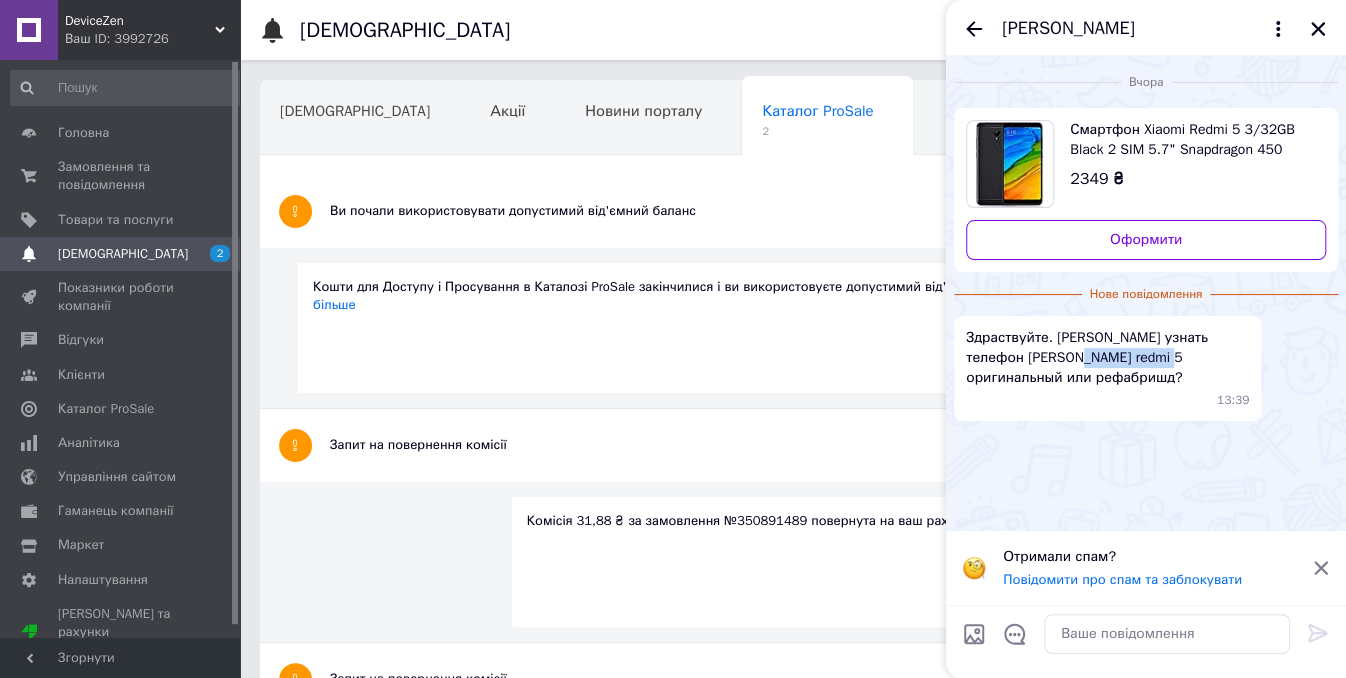 click on "Здраствуйте. [PERSON_NAME] узнать телефон [PERSON_NAME] redmi 5 оригинальный или рефабришд?" at bounding box center (1107, 358) 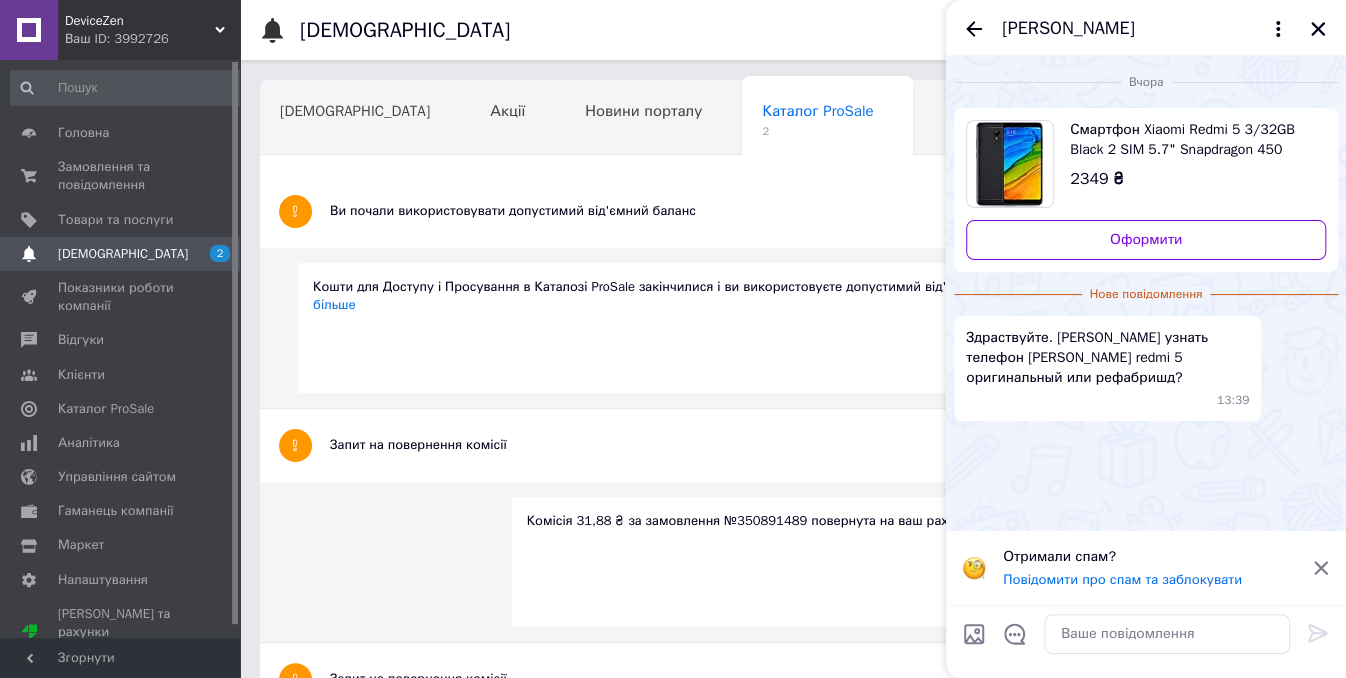click on "Здраствуйте. [PERSON_NAME] узнать телефон [PERSON_NAME] redmi 5 оригинальный или рефабришд?" at bounding box center [1107, 358] 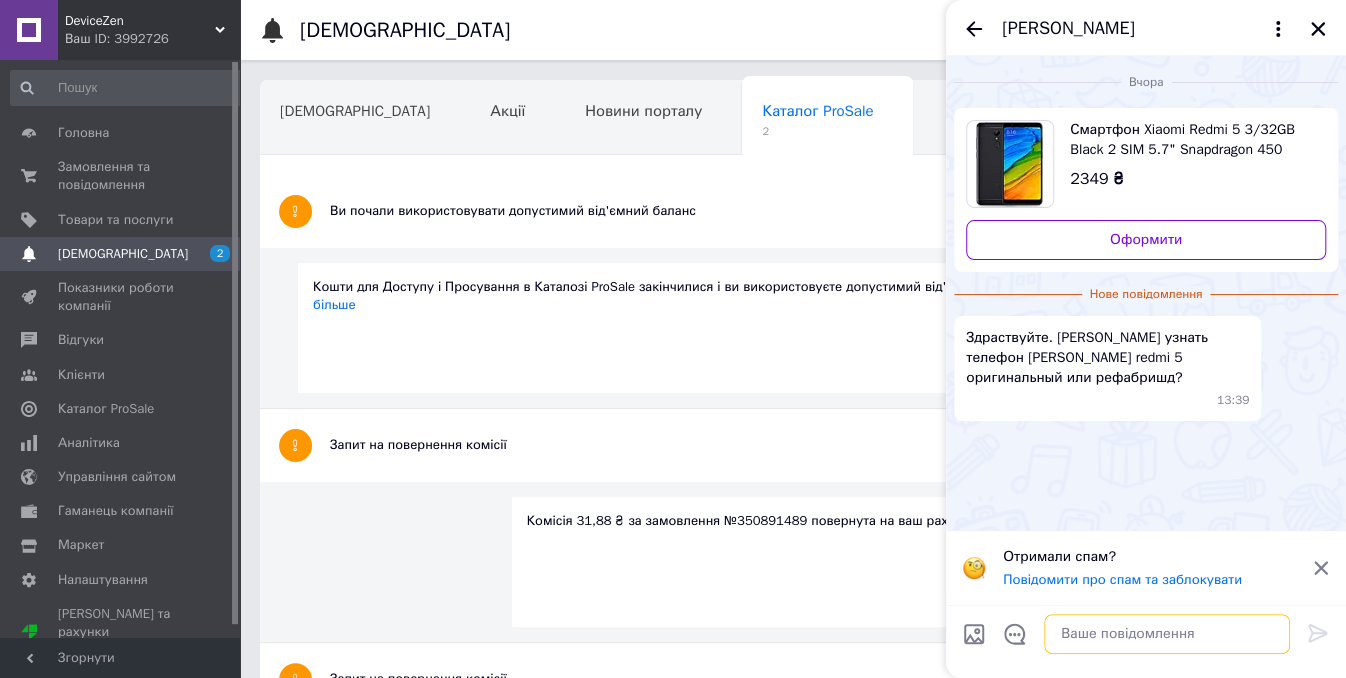click at bounding box center [1167, 634] 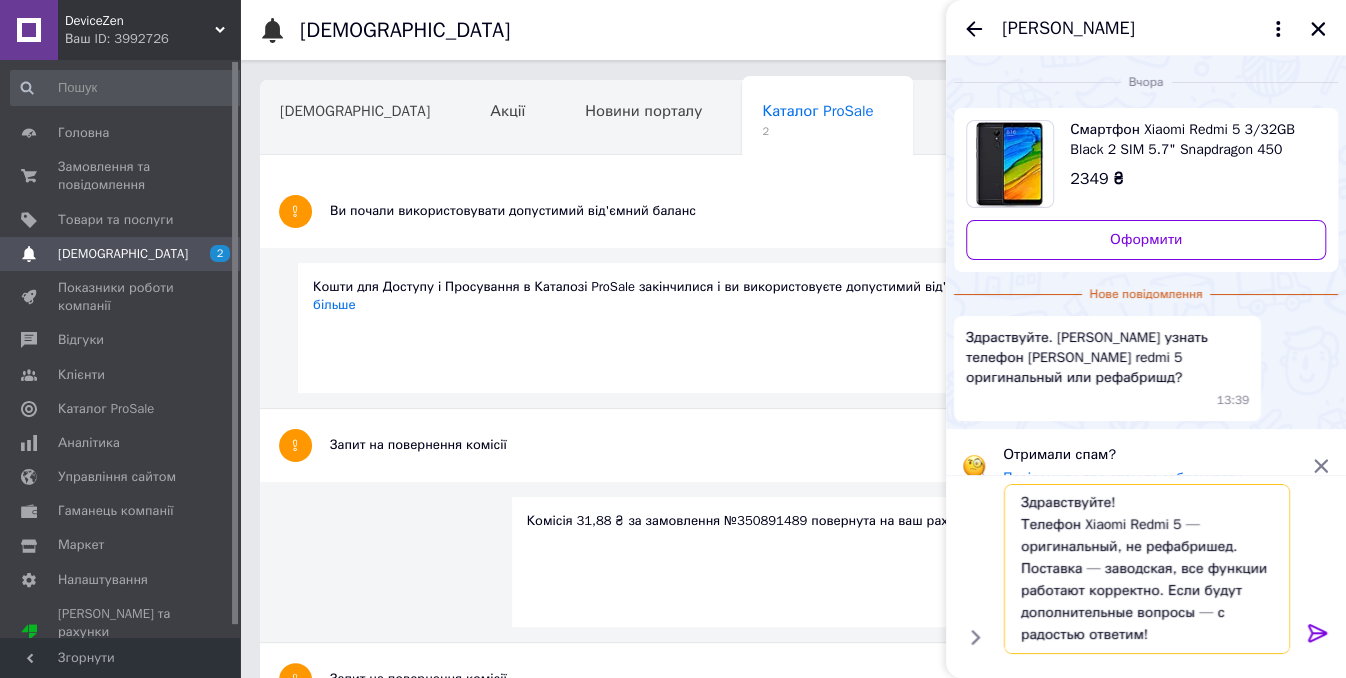 scroll, scrollTop: 0, scrollLeft: 0, axis: both 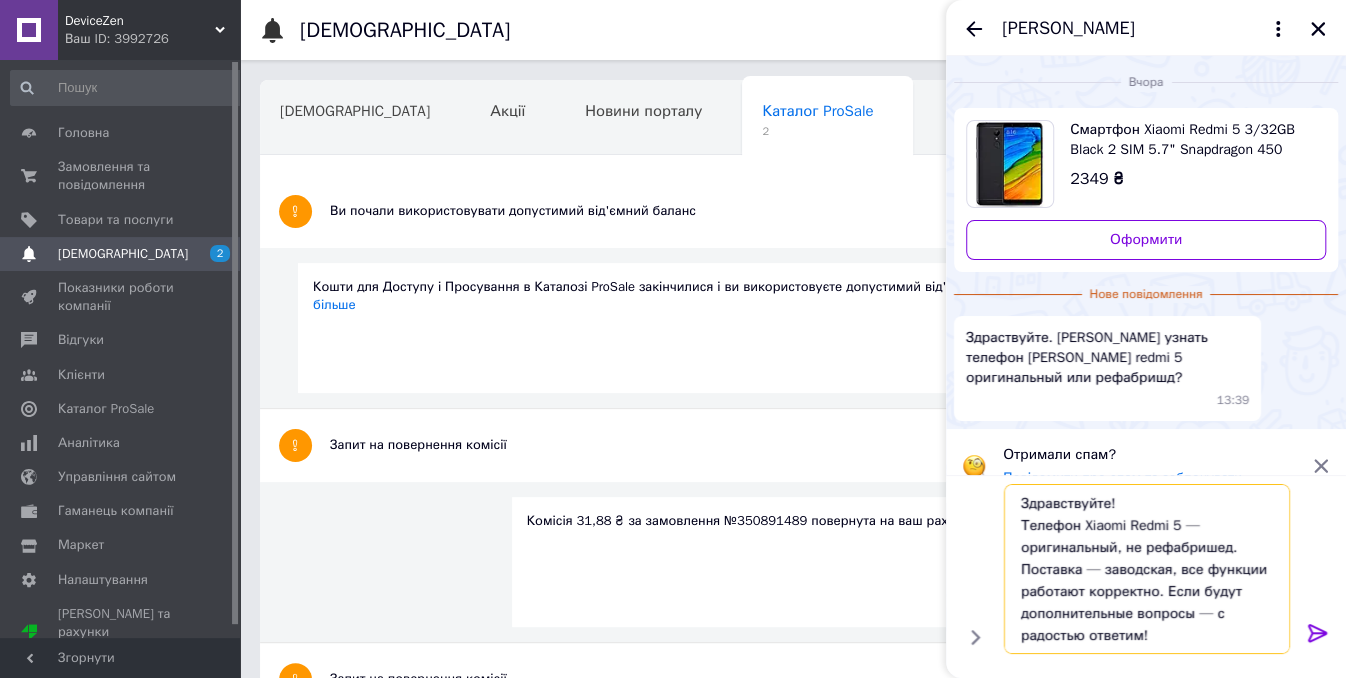 type on "Здравствуйте!
Телефон Xiaomi Redmi 5 — оригинальный, не рефабришед.
Поставка — заводская, все функции работают корректно. Если будут дополнительные вопросы — с радостью ответим!" 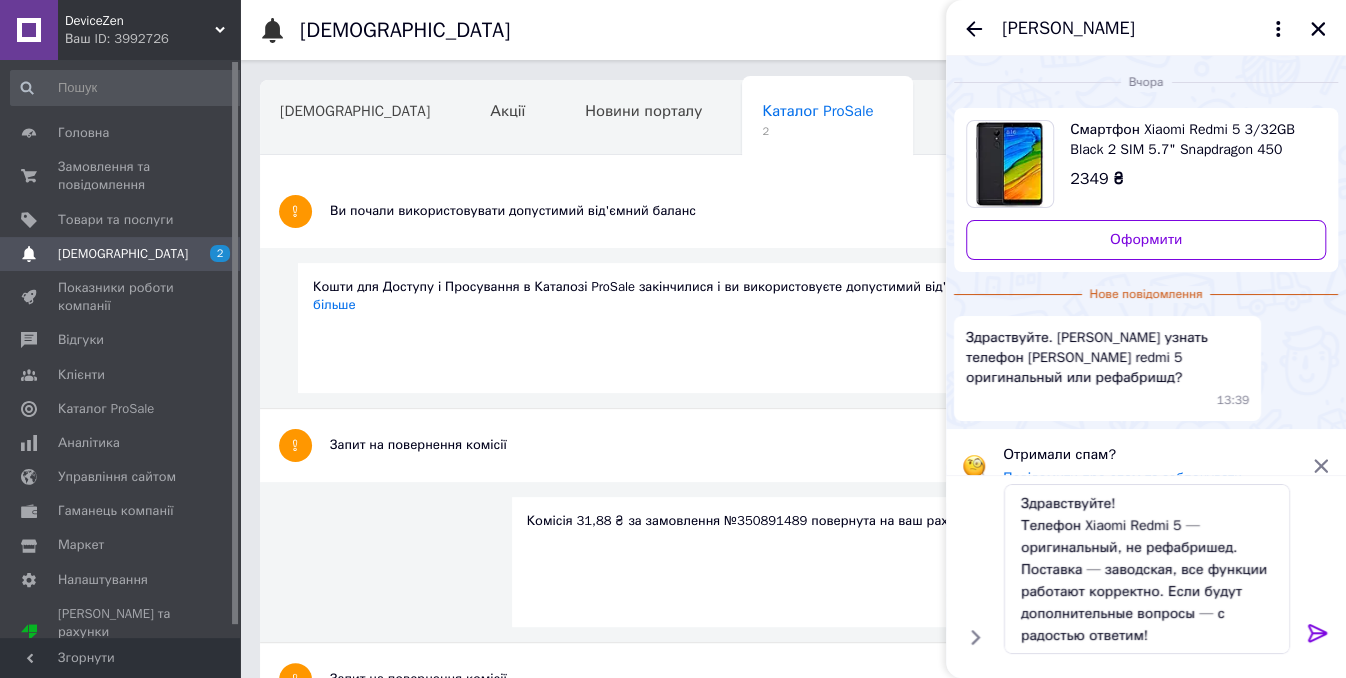 click 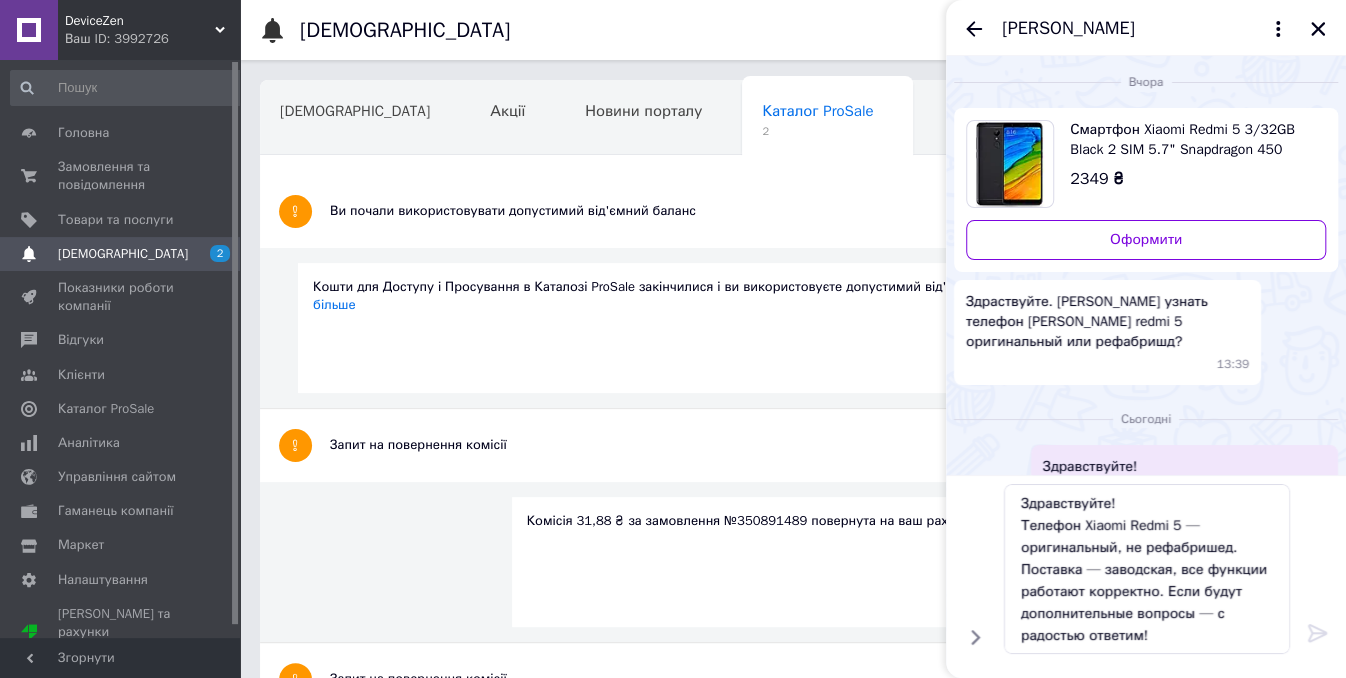type 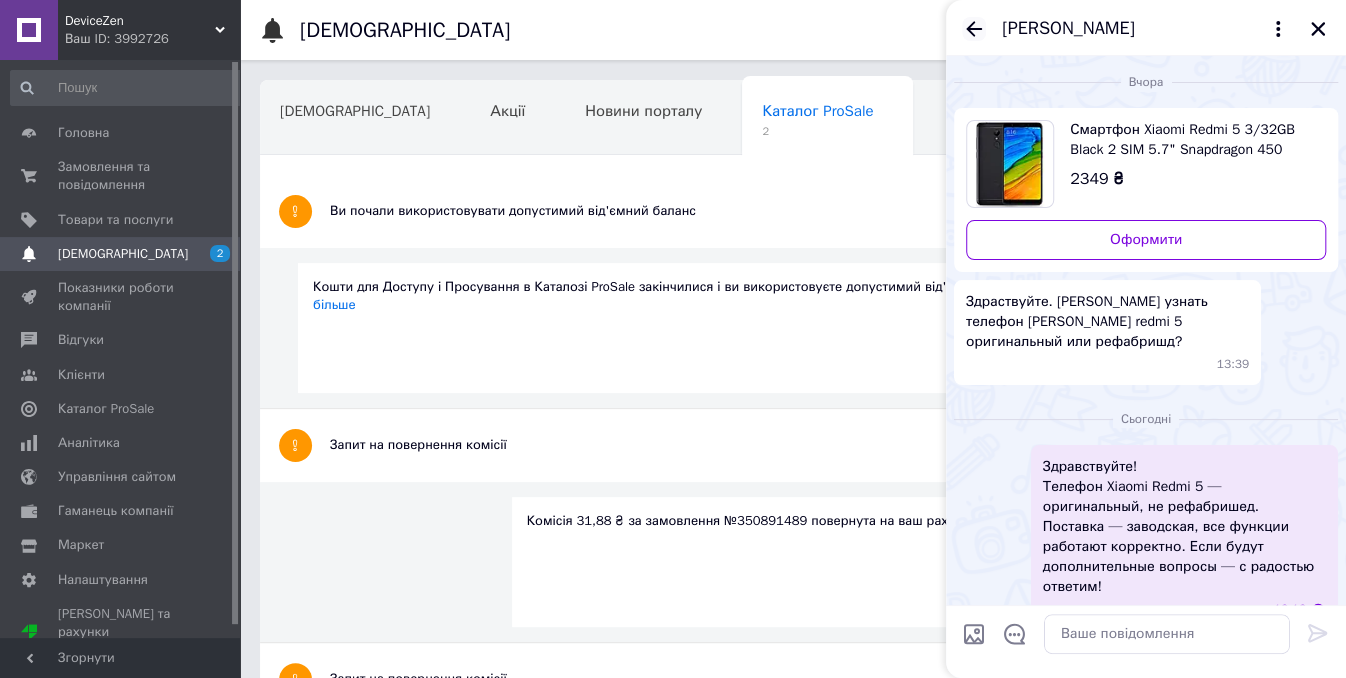 click 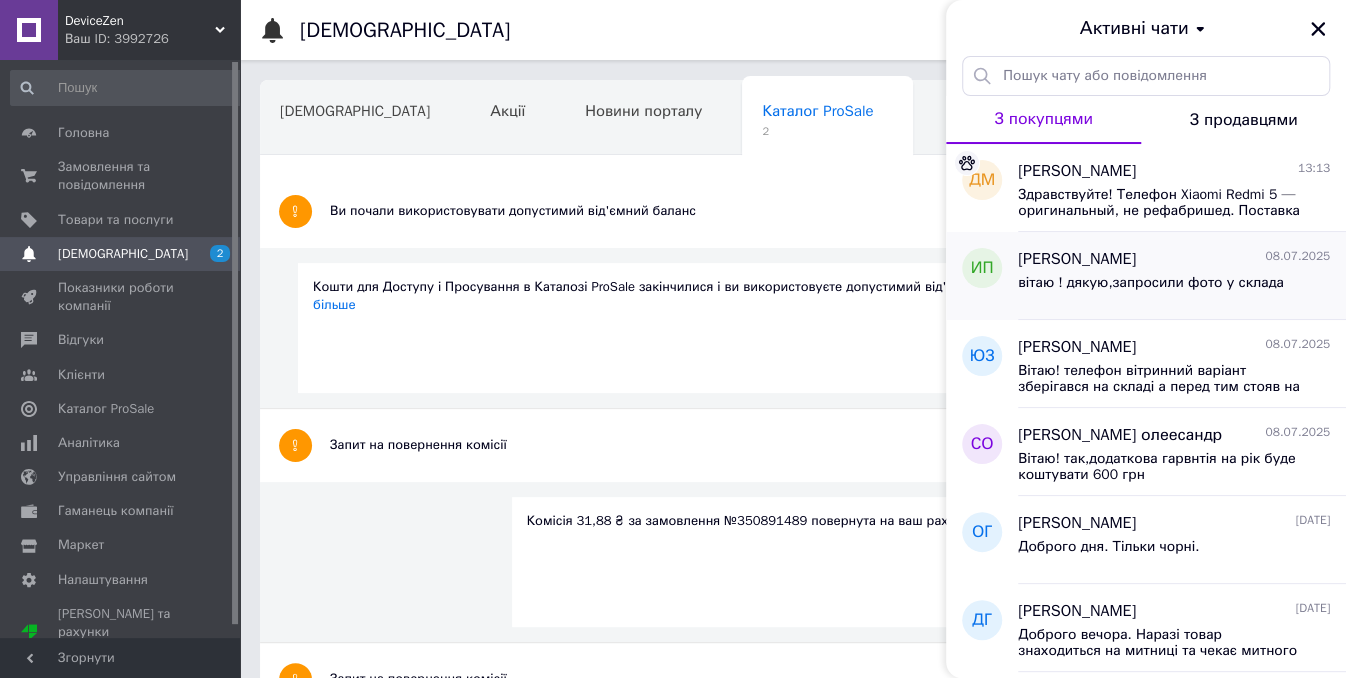 click on "вітаю !
дякую,запросили фото у склада" at bounding box center [1151, 283] 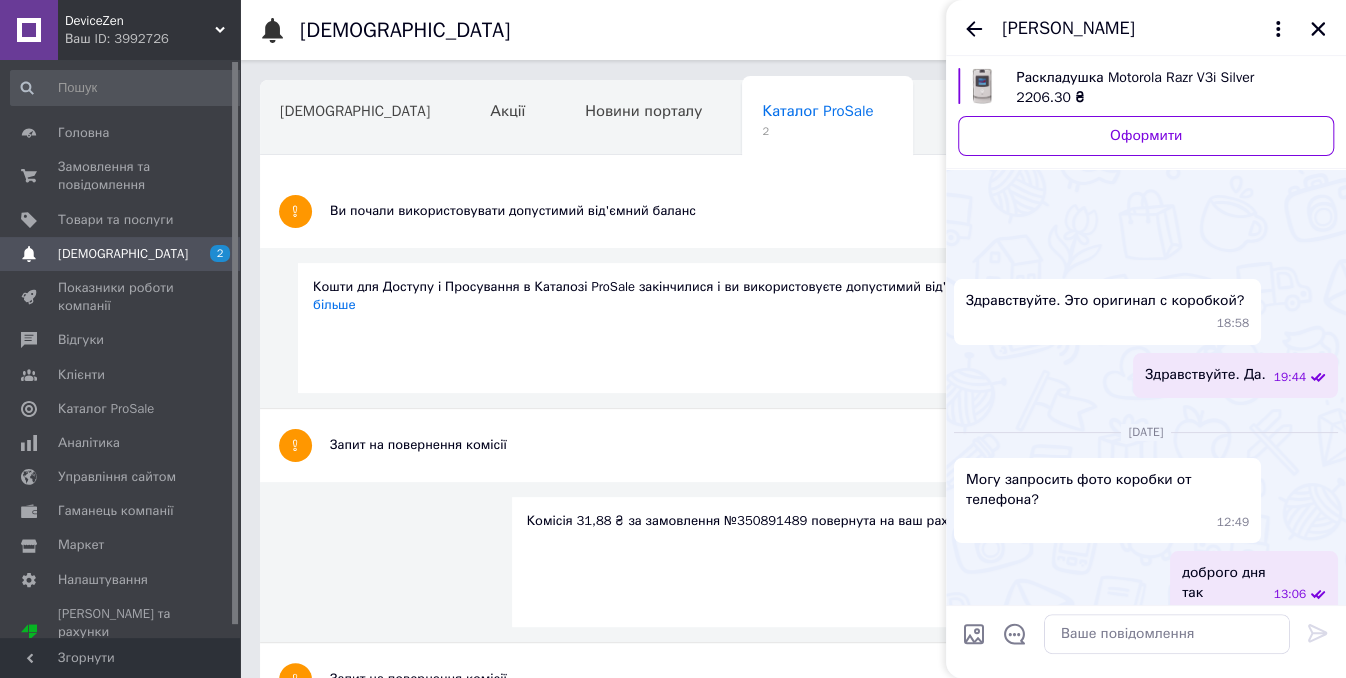 scroll, scrollTop: 394, scrollLeft: 0, axis: vertical 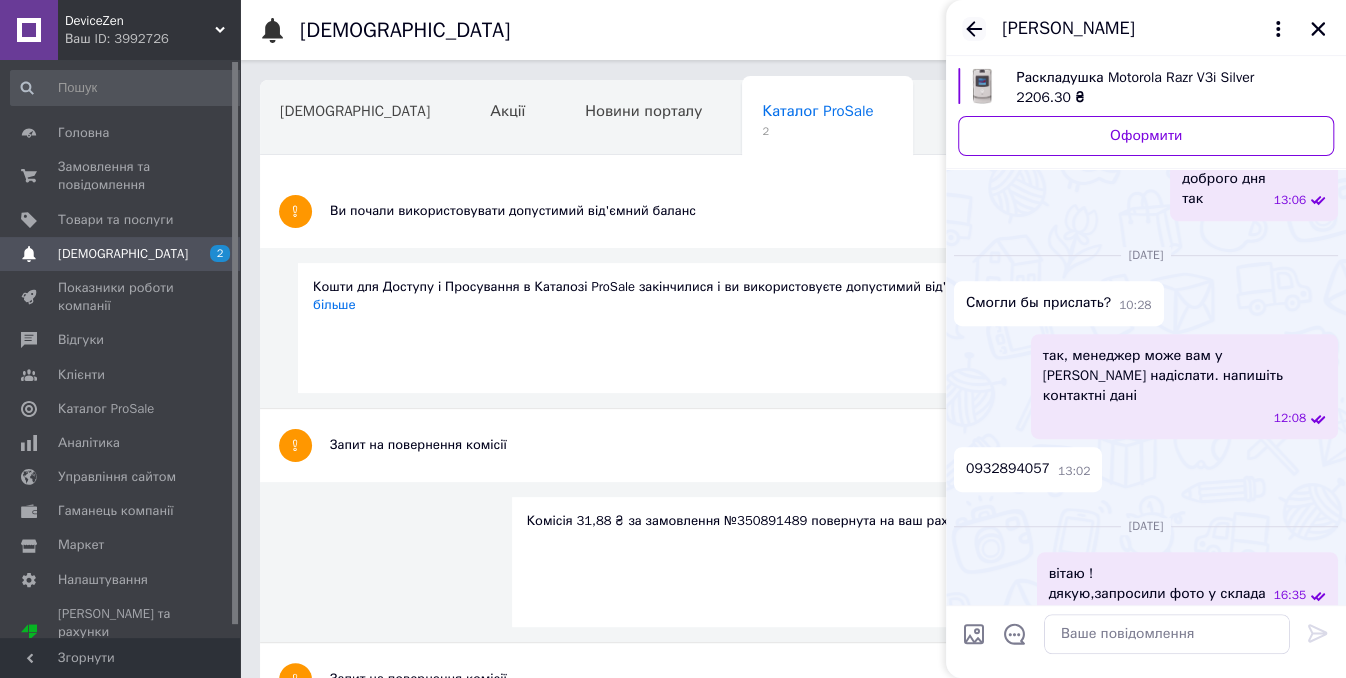 click 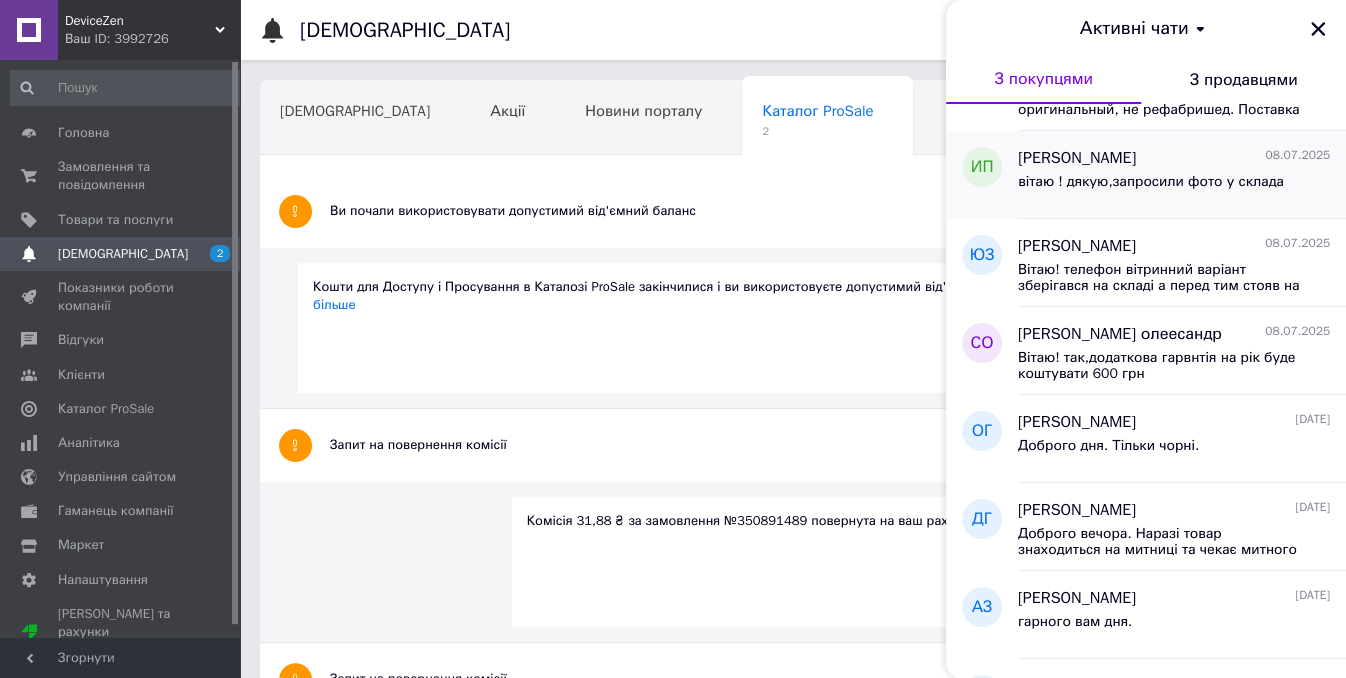 scroll, scrollTop: 114, scrollLeft: 0, axis: vertical 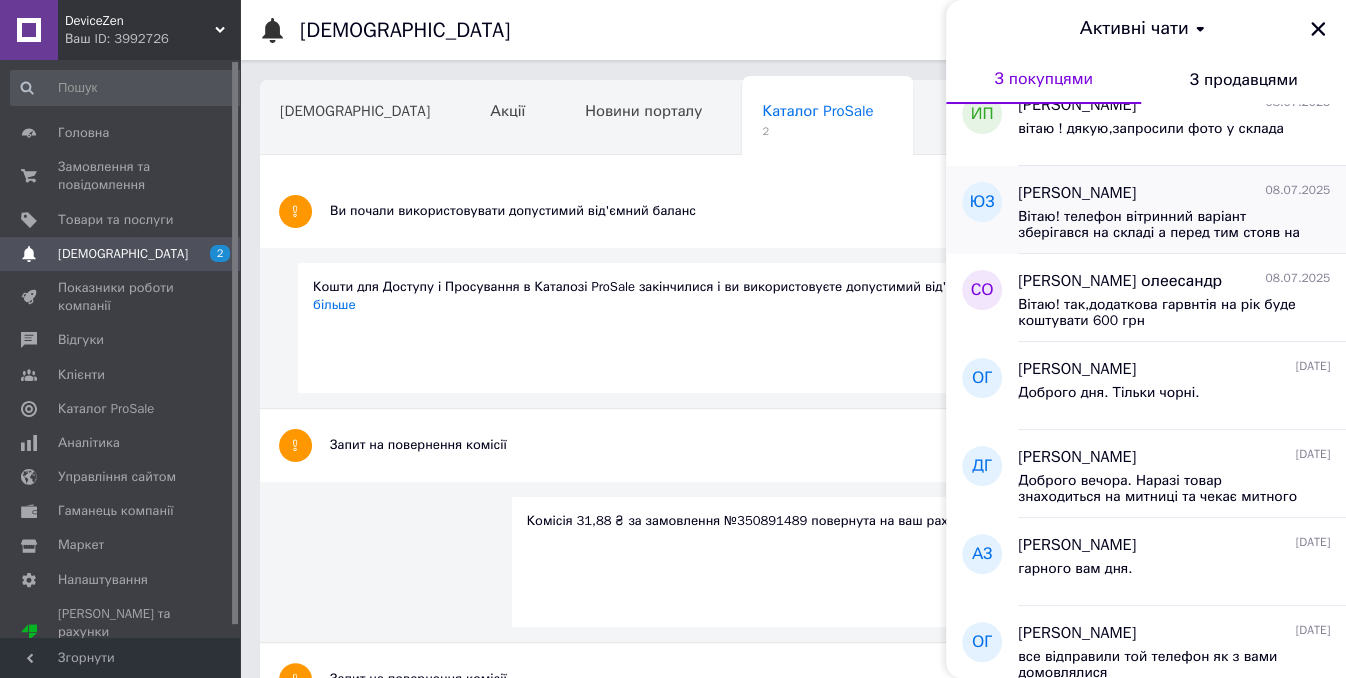 click on "Вітаю!
телефон вітринний варіант
зберігався на складі
а перед тим стояв на вітрині від 2-3 місяців
гарантія на місяць автоматично закріплена
якщо бащаєте можна додати на рік,ціна 600 грн" at bounding box center (1160, 225) 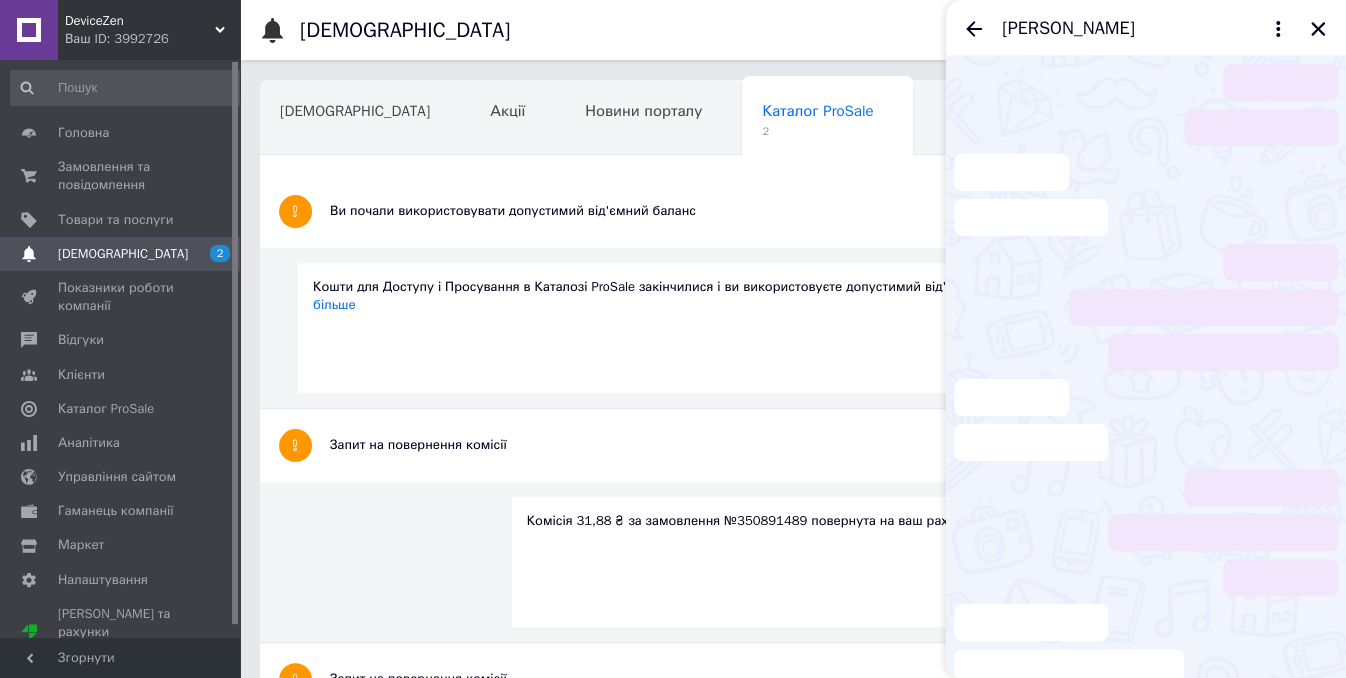 scroll, scrollTop: 133, scrollLeft: 0, axis: vertical 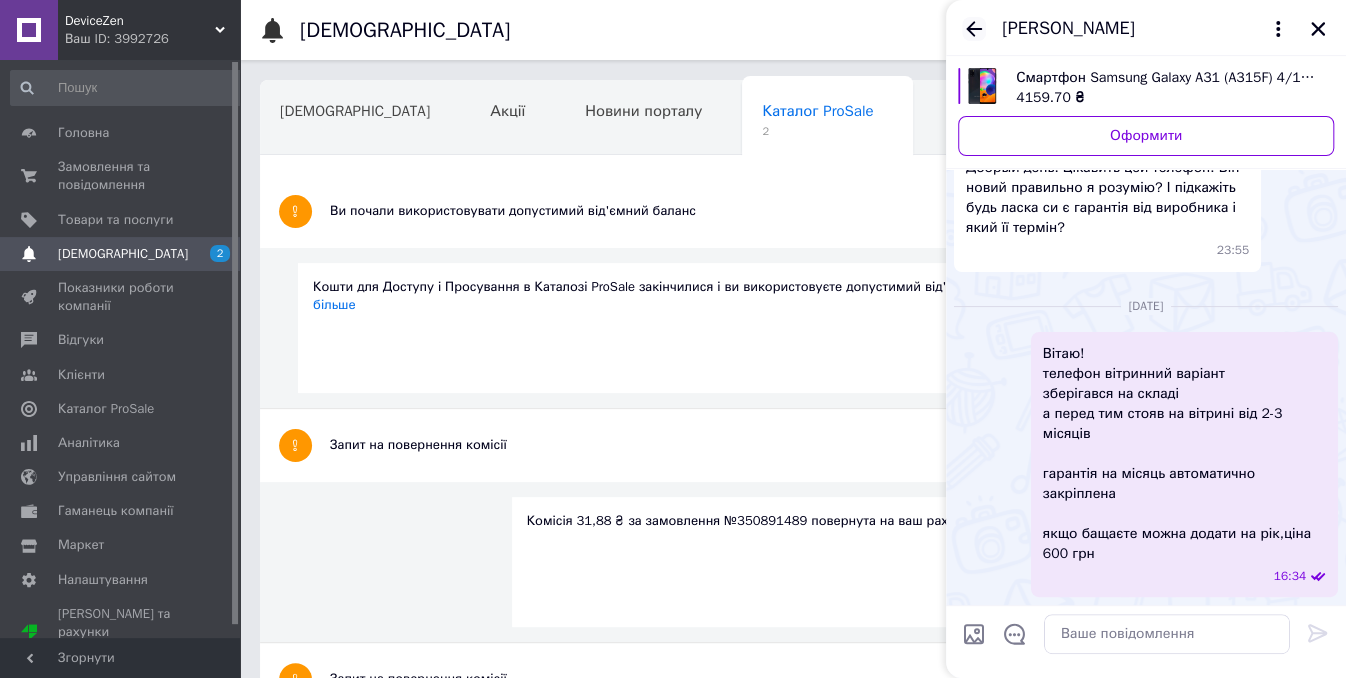 click 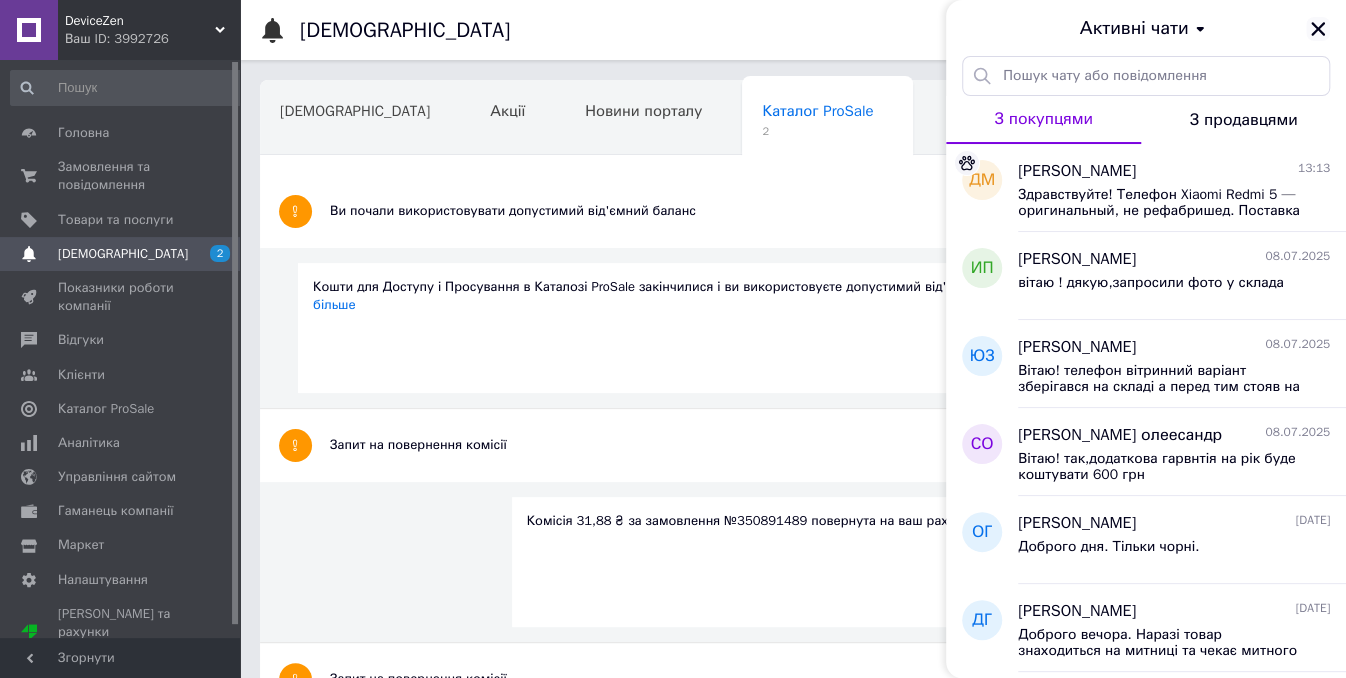 click 